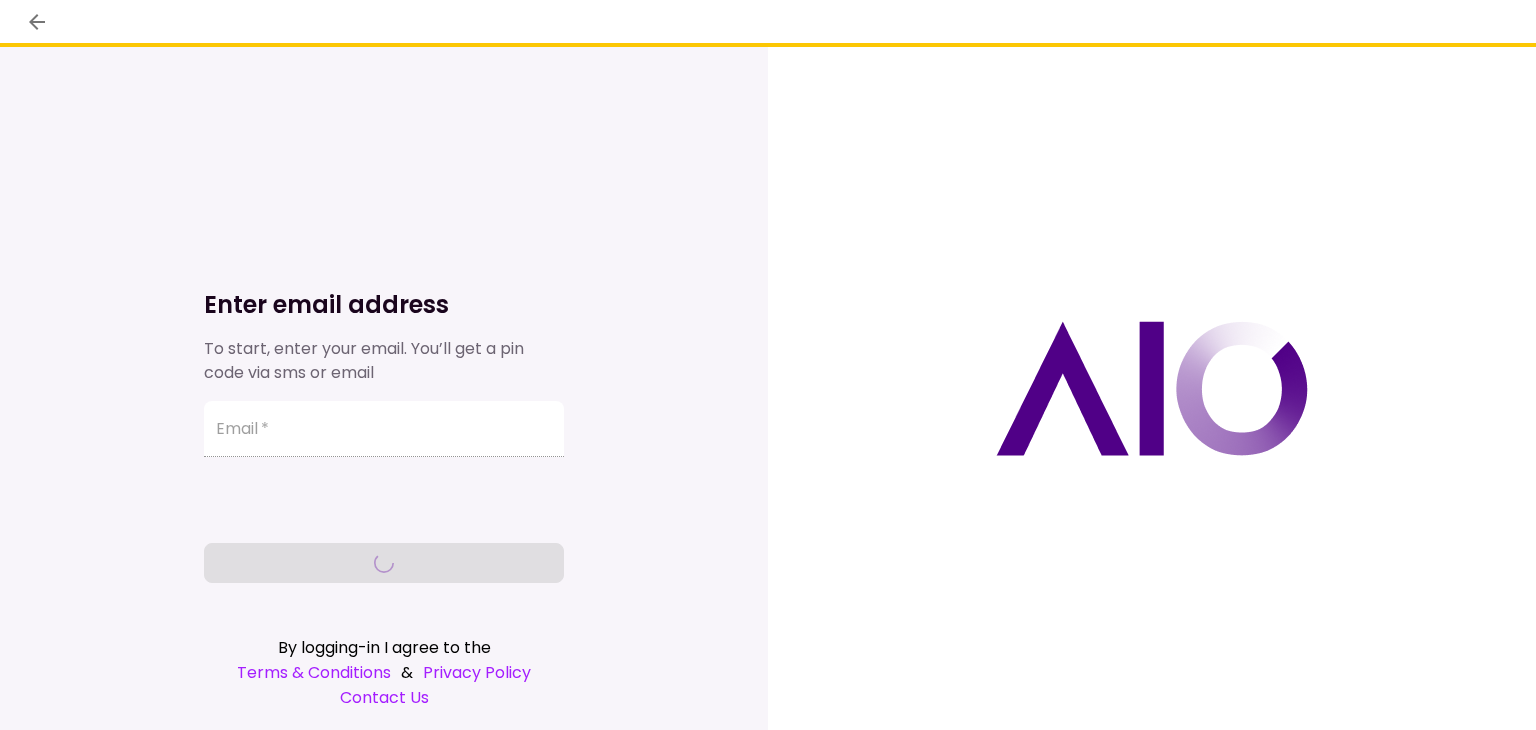 scroll, scrollTop: 0, scrollLeft: 0, axis: both 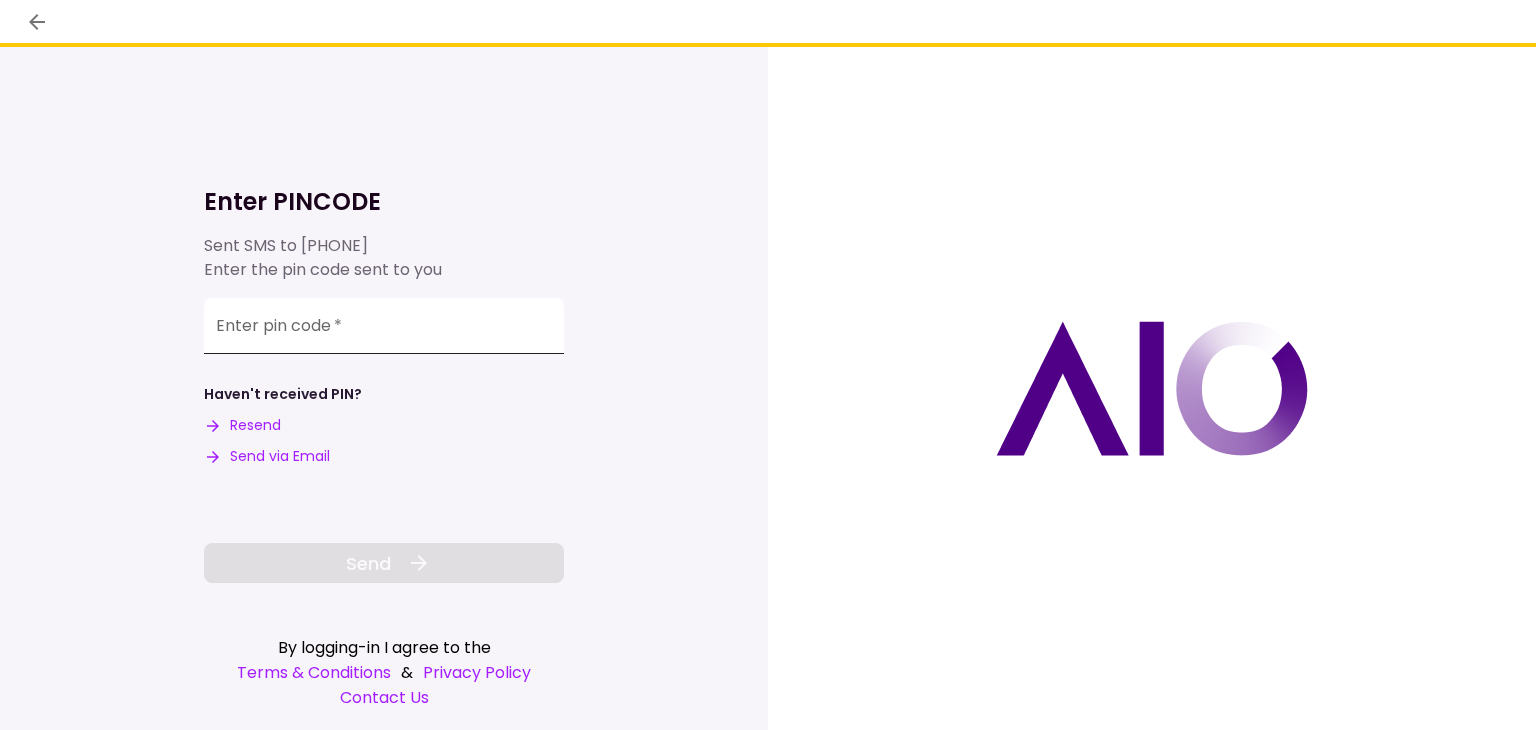 click on "Enter pin code   *" at bounding box center (384, 326) 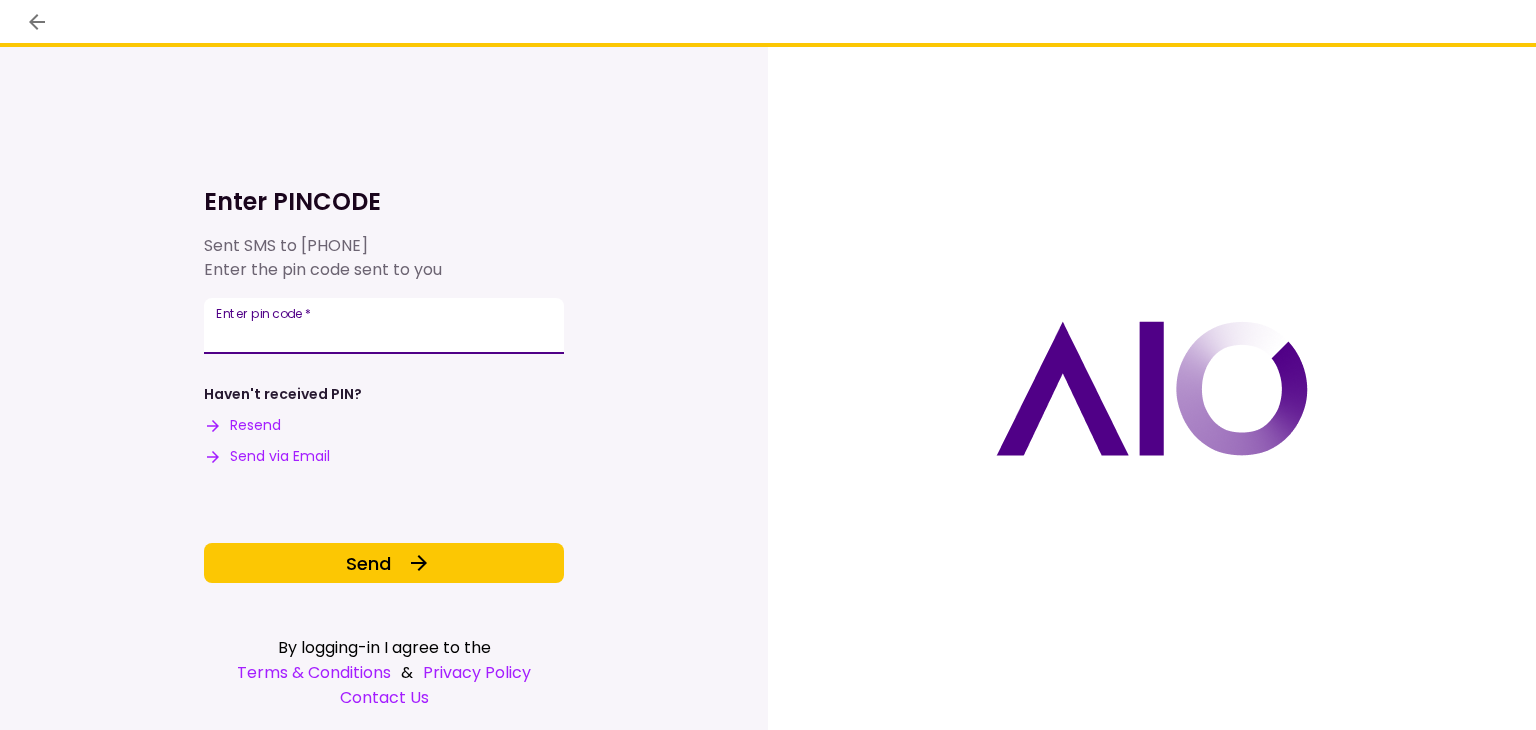 type on "******" 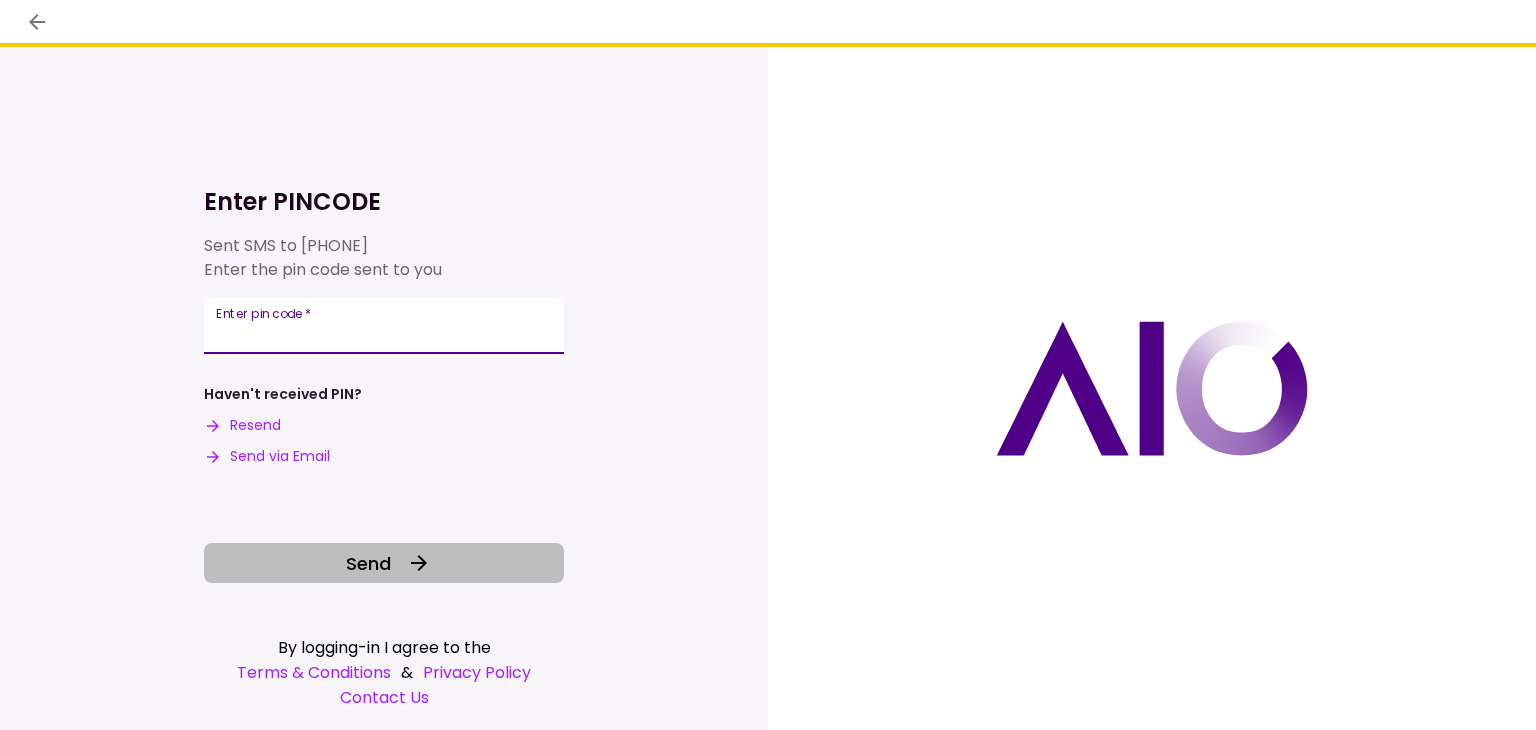click on "Send" at bounding box center (384, 563) 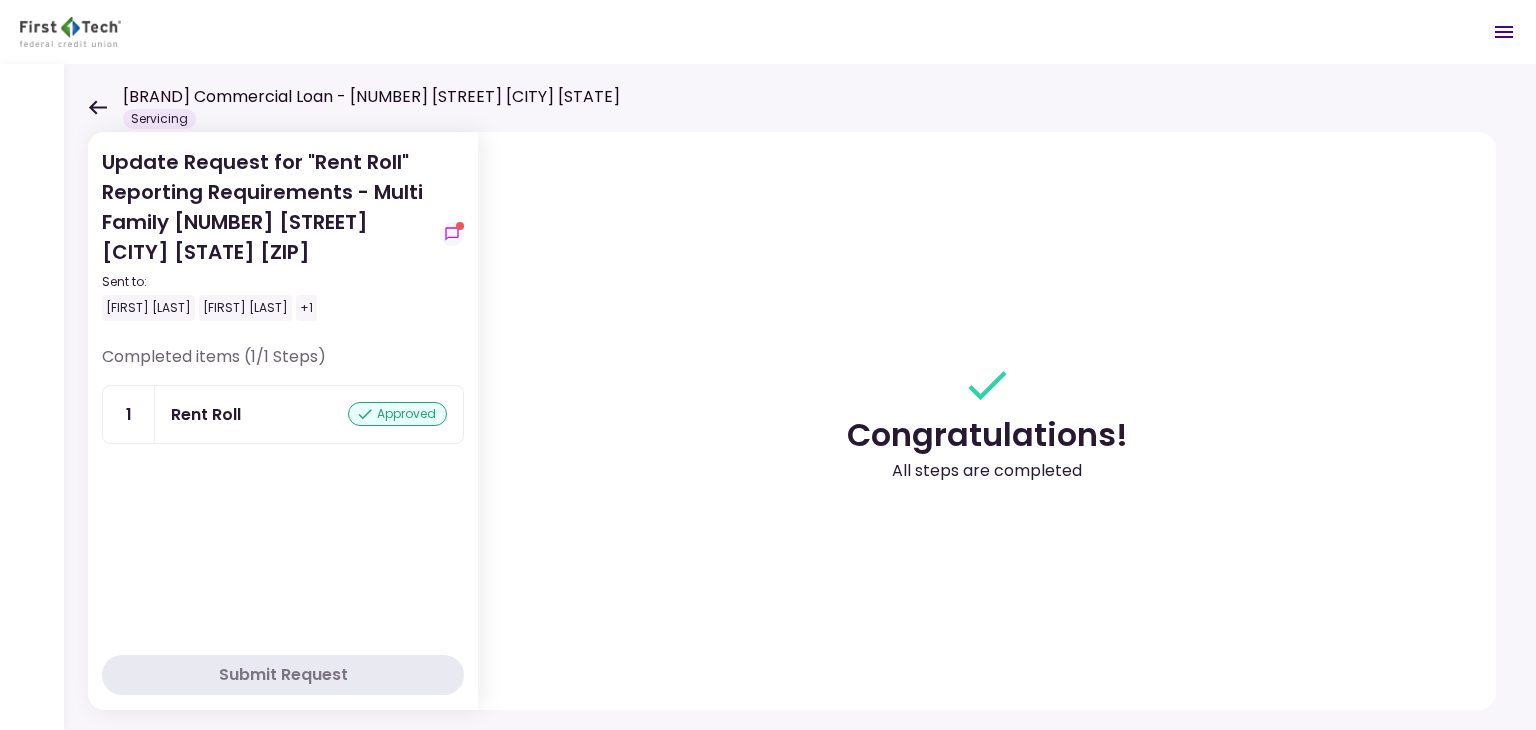 click on "[BRAND] Commercial Loan - [NUMBER] [STREET] [CITY] [STATE] Servicing" at bounding box center (354, 107) 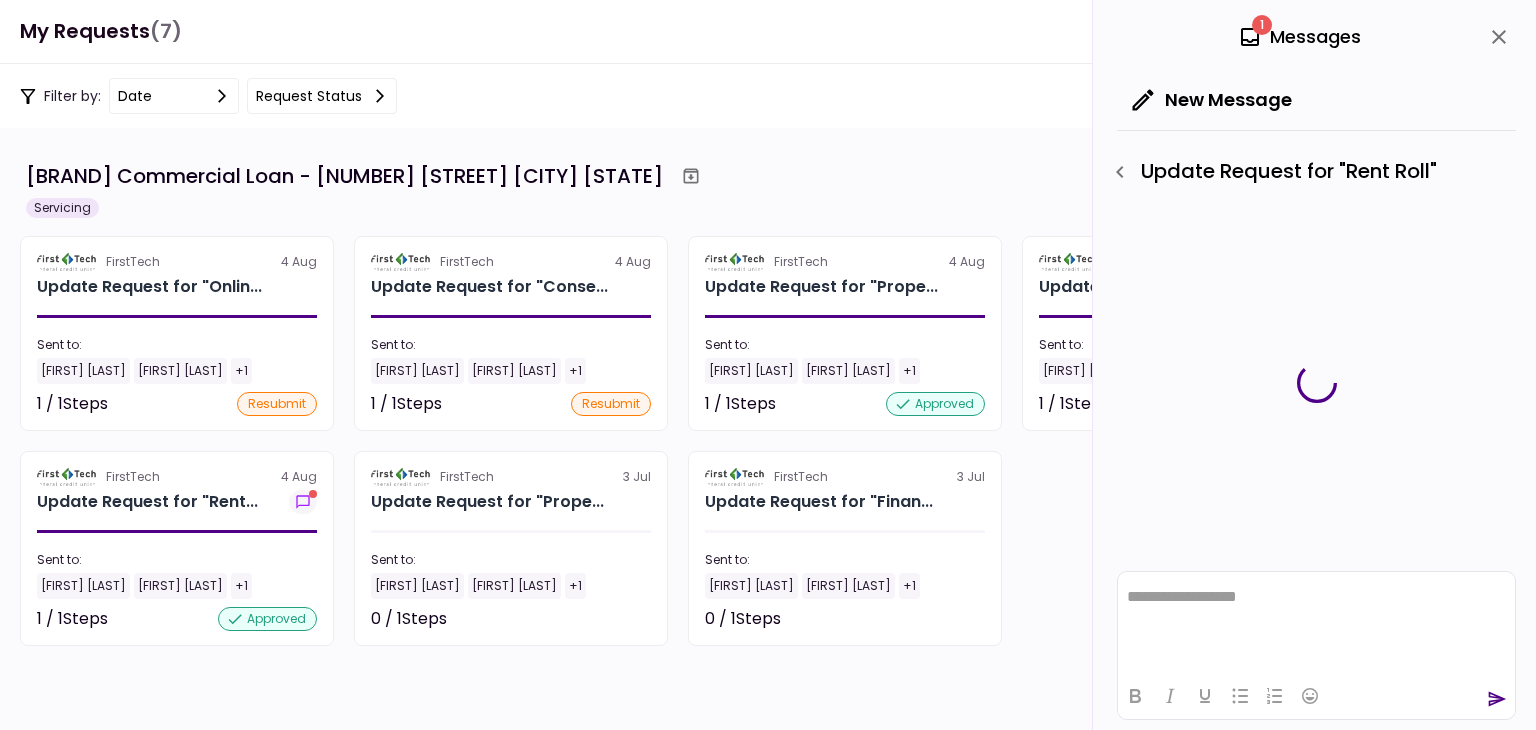 scroll, scrollTop: 0, scrollLeft: 0, axis: both 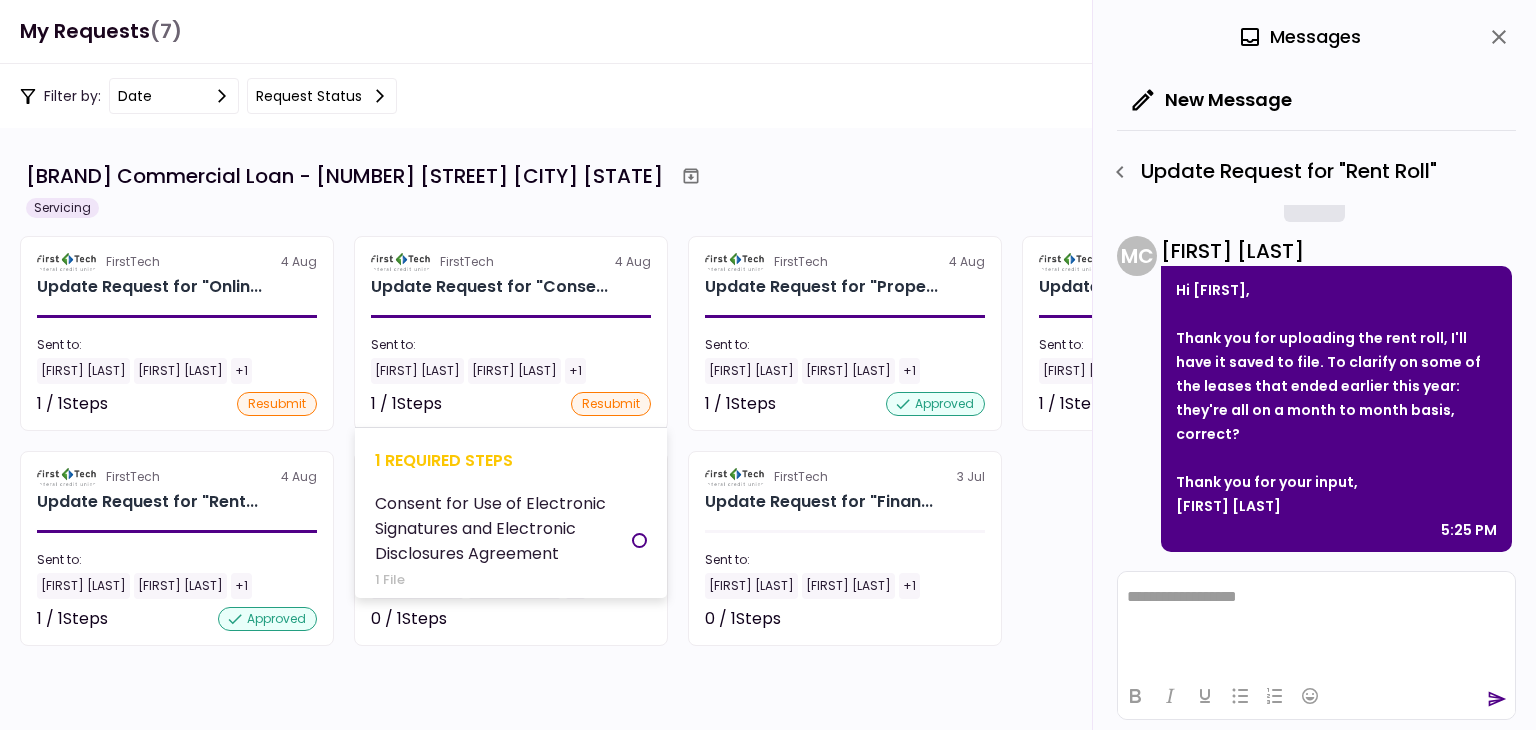 click on "resubmit" at bounding box center [611, 404] 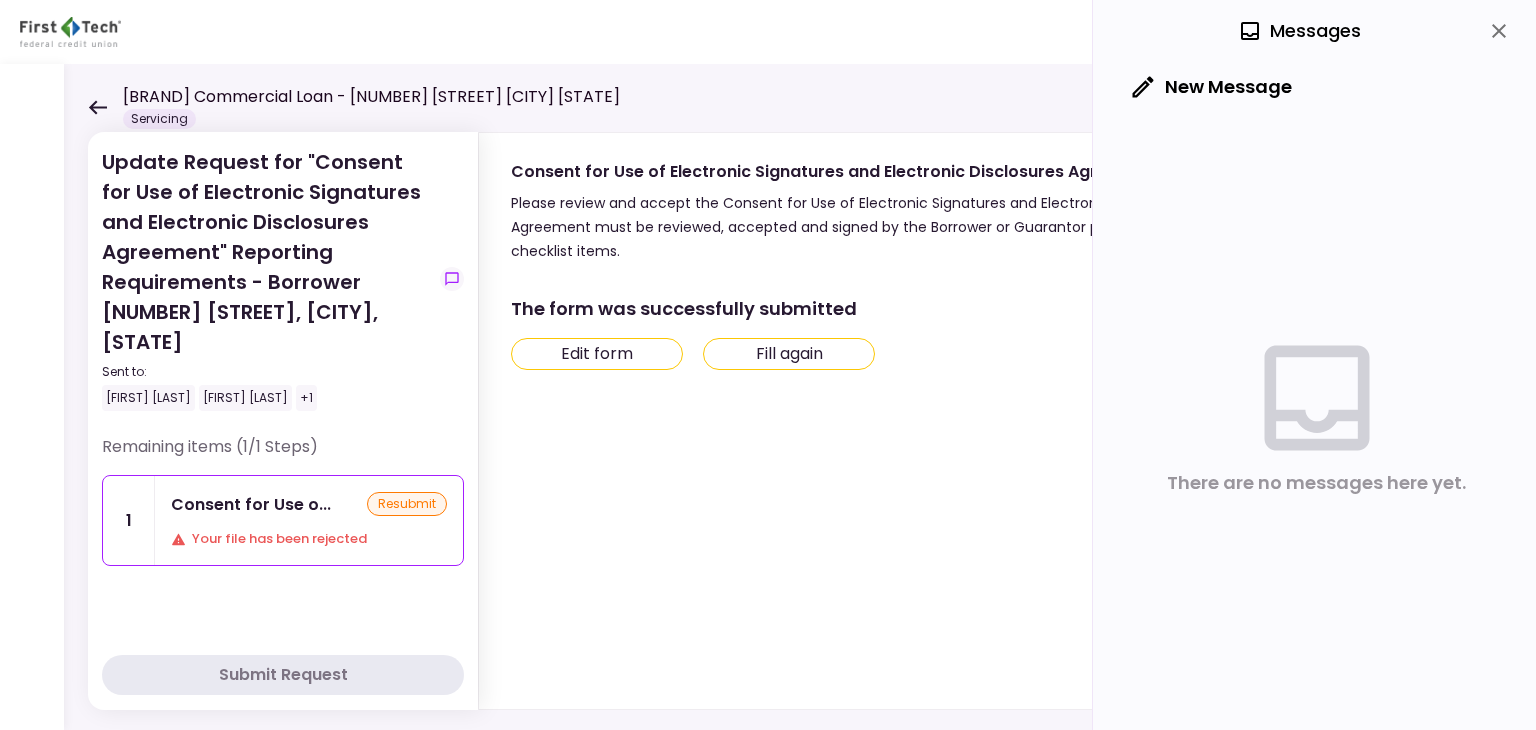 click on "Fill again" at bounding box center [789, 354] 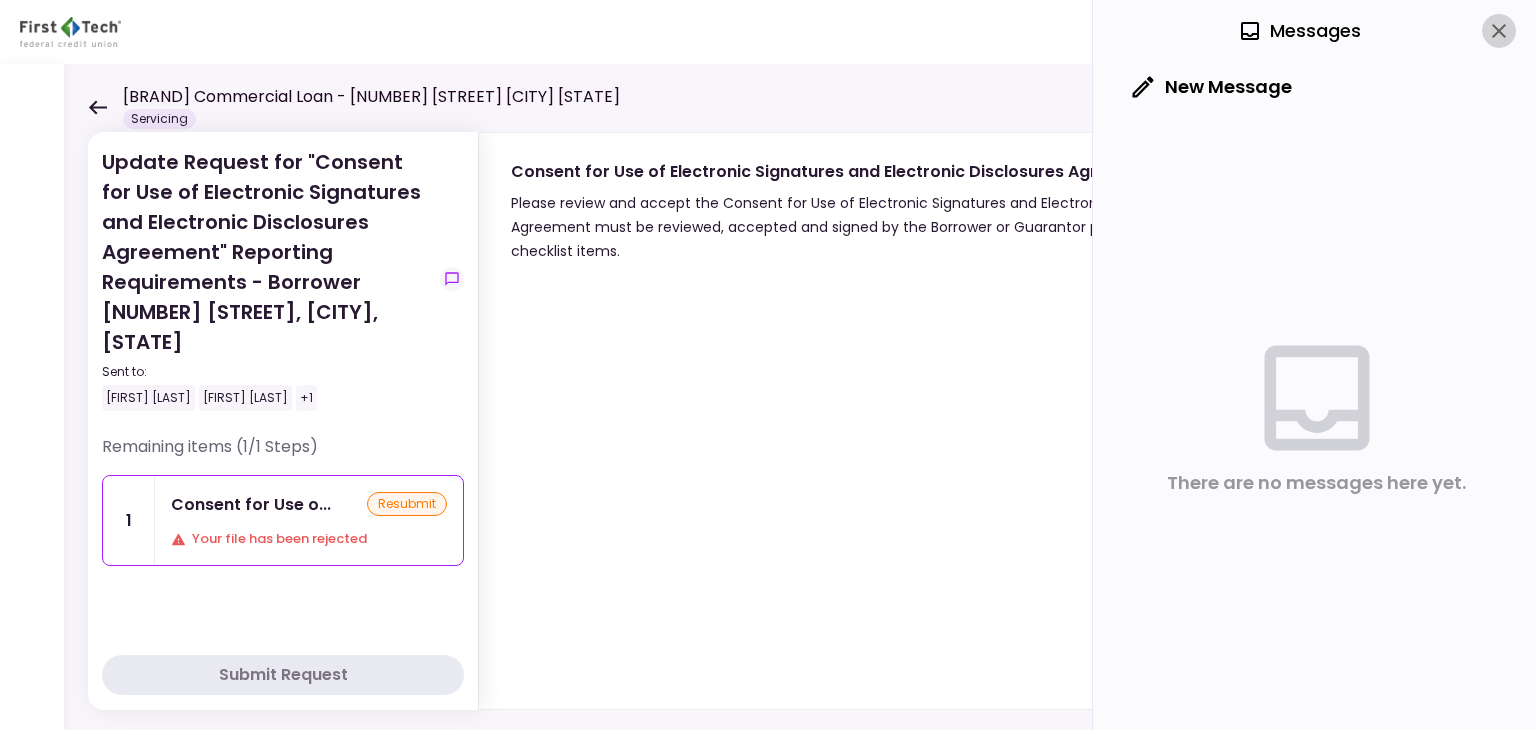 click 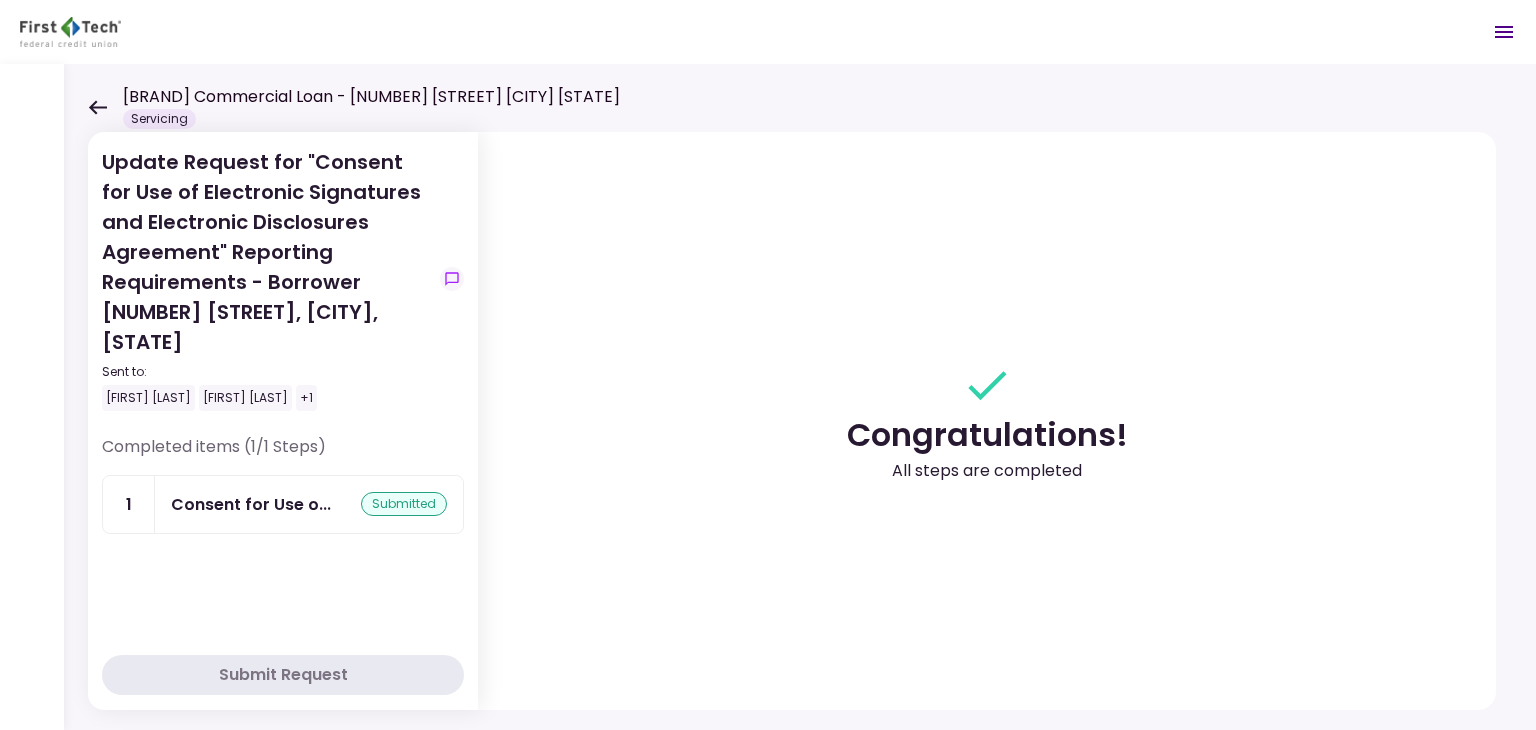 click 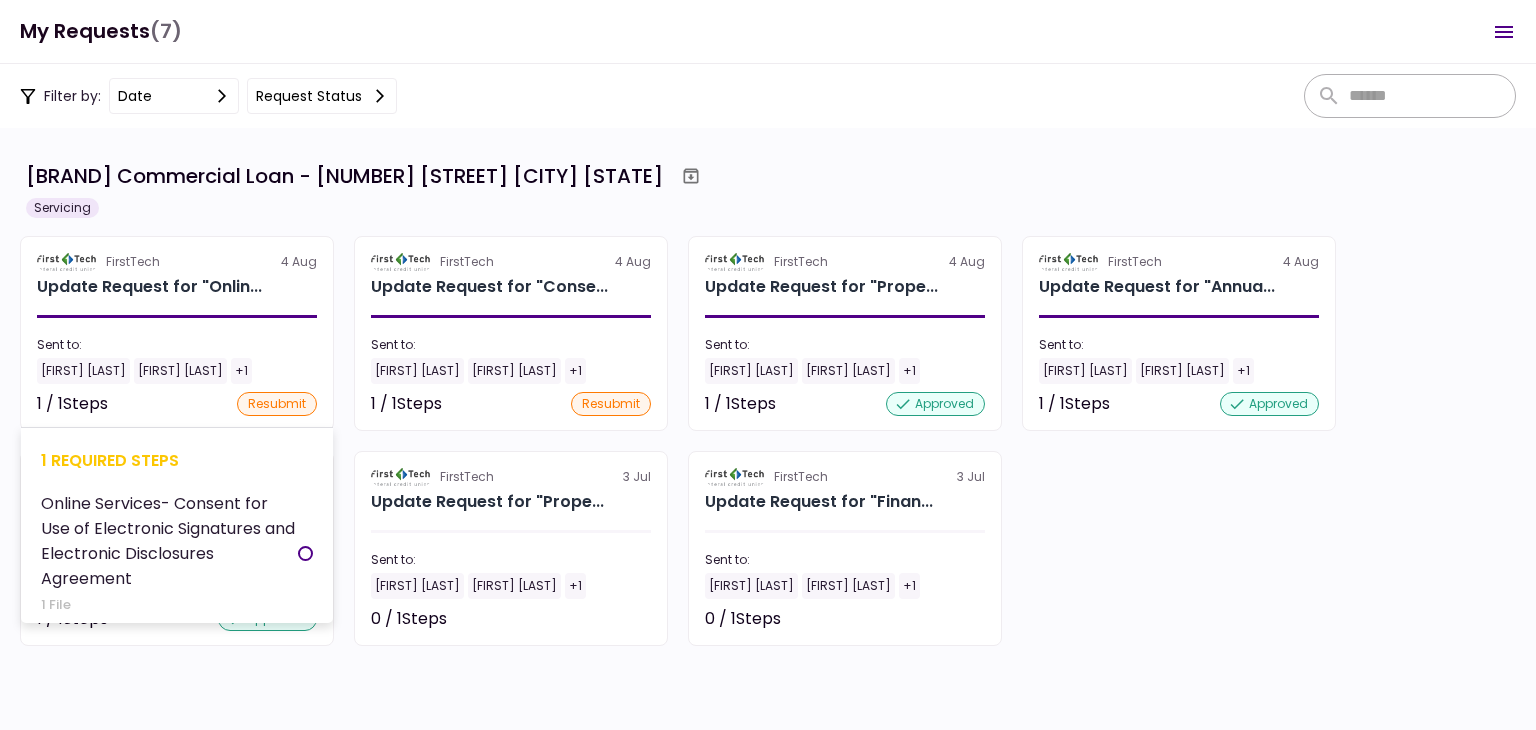 click on "resubmit" at bounding box center (277, 404) 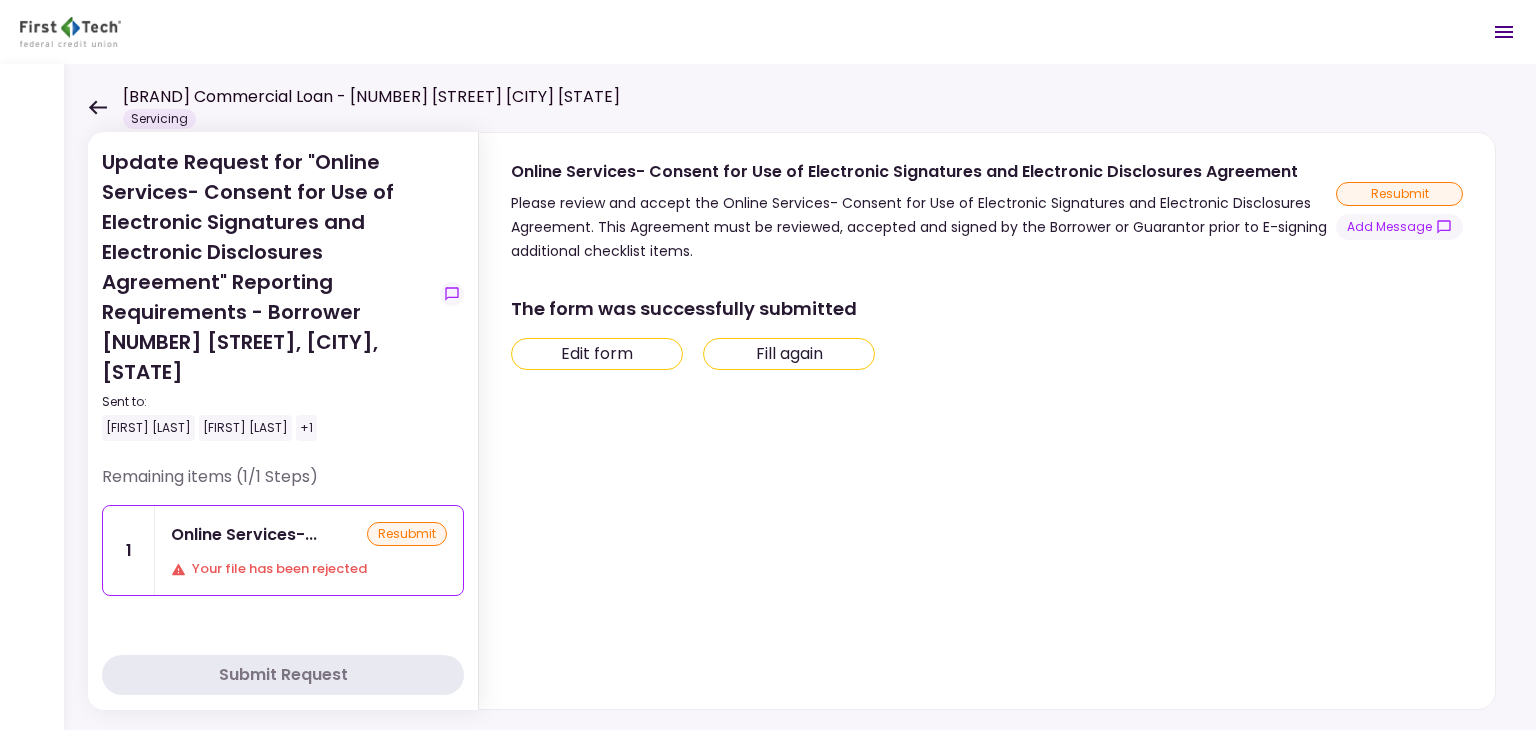 click on "Edit form" at bounding box center [597, 354] 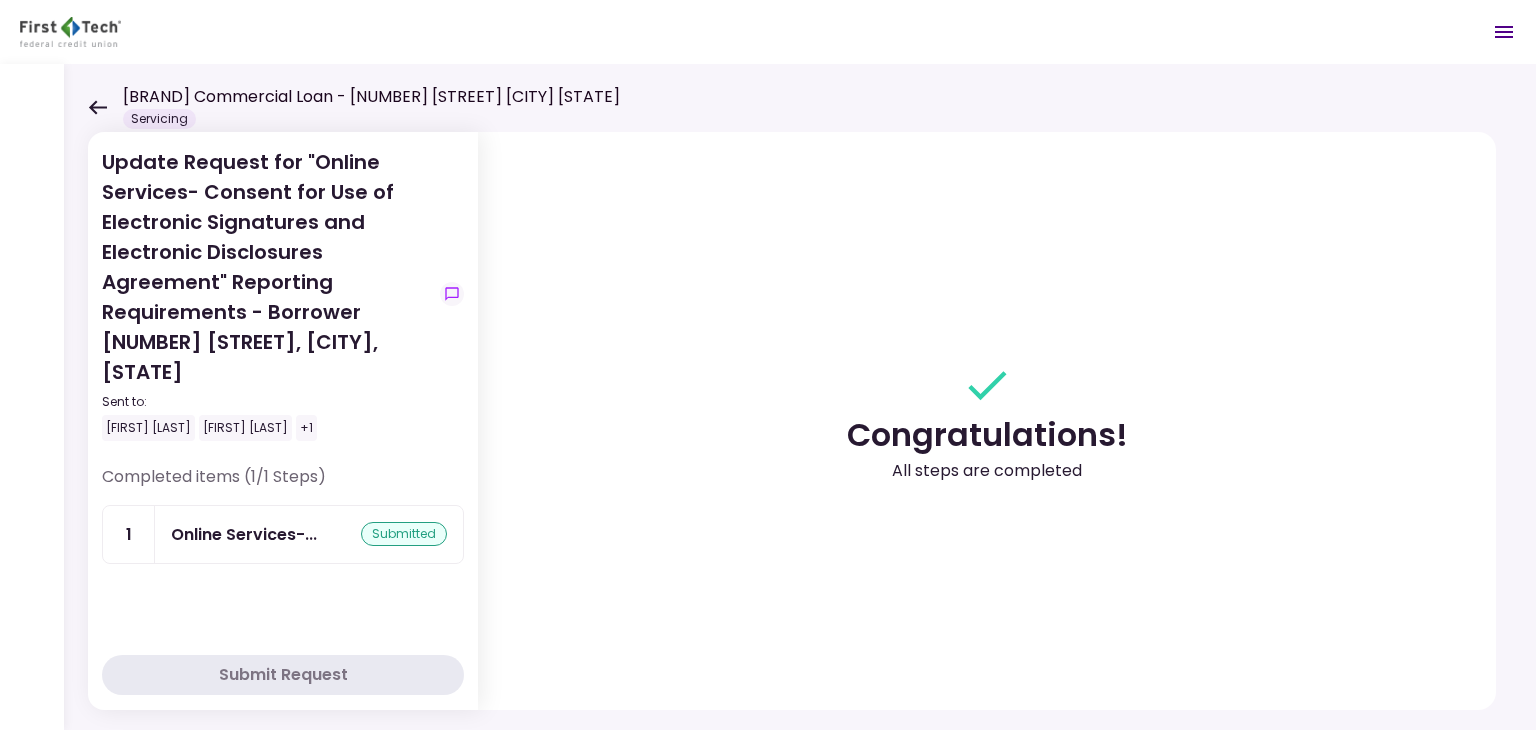 click 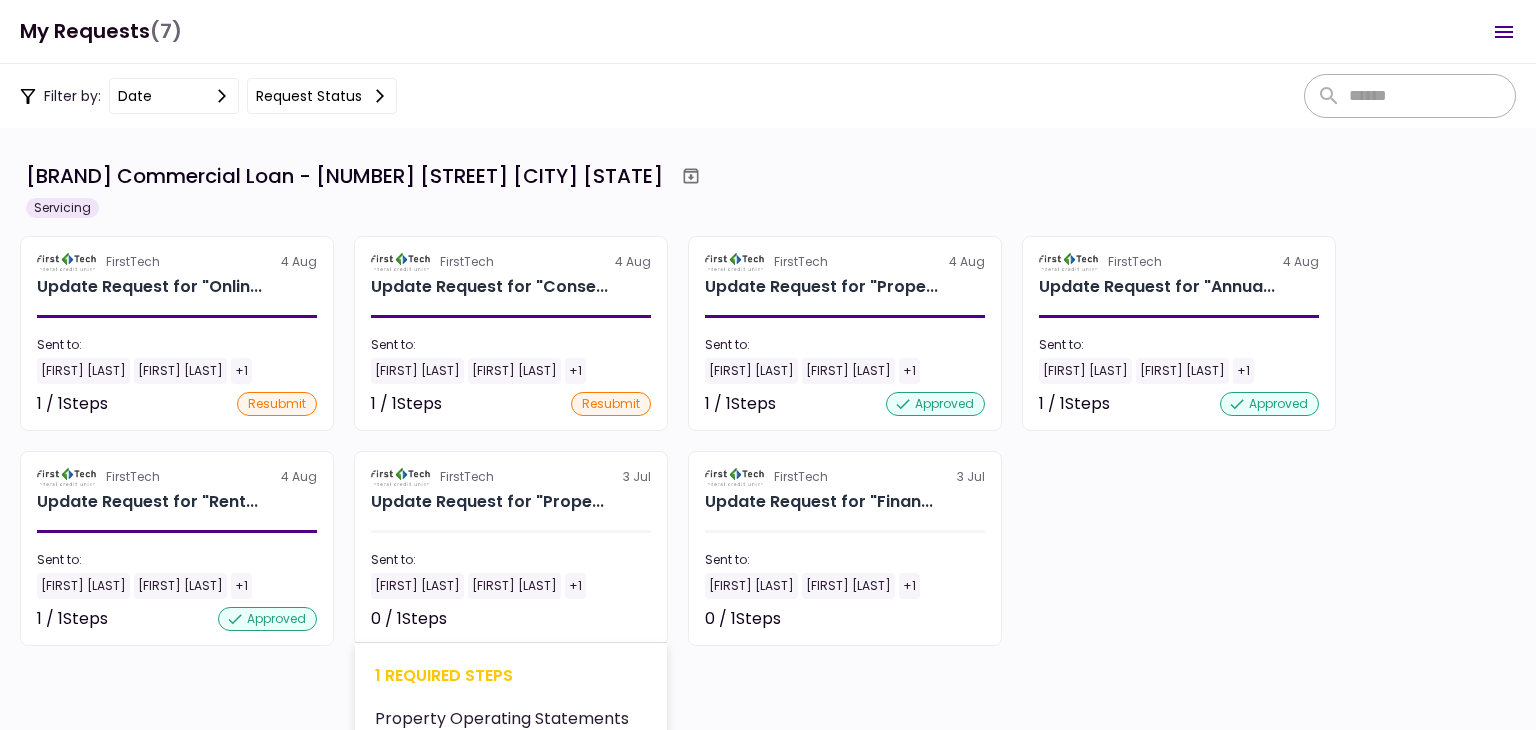 click on "Sent to:" at bounding box center (511, 560) 